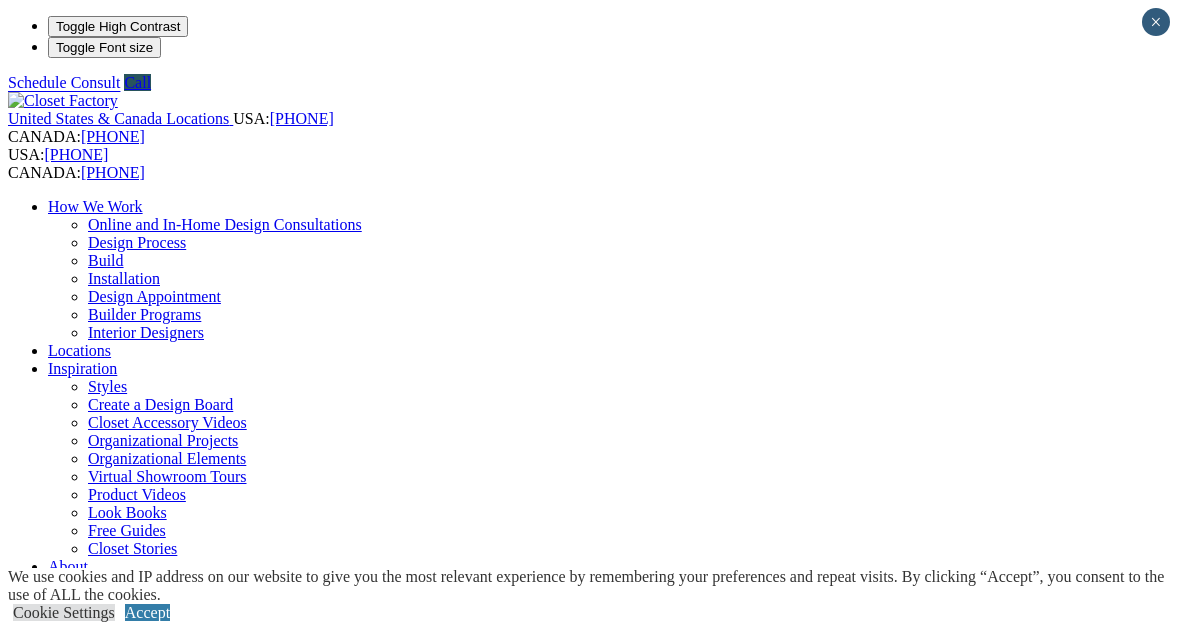 scroll, scrollTop: 0, scrollLeft: 0, axis: both 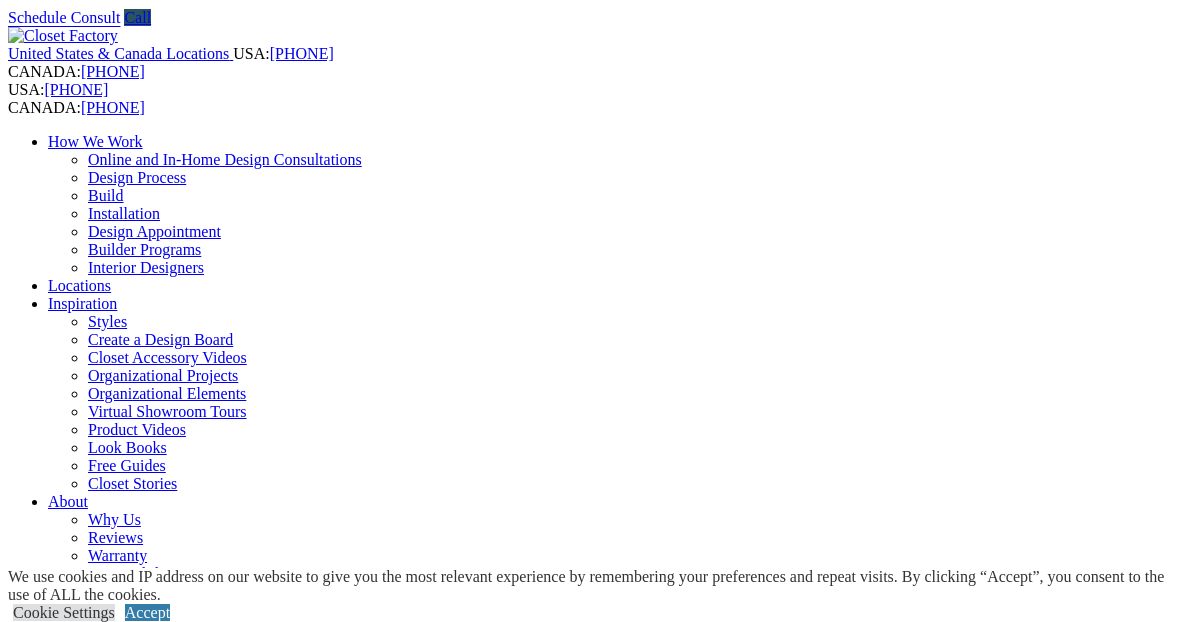click on "CLOSE (X)" at bounding box center (46, 1770) 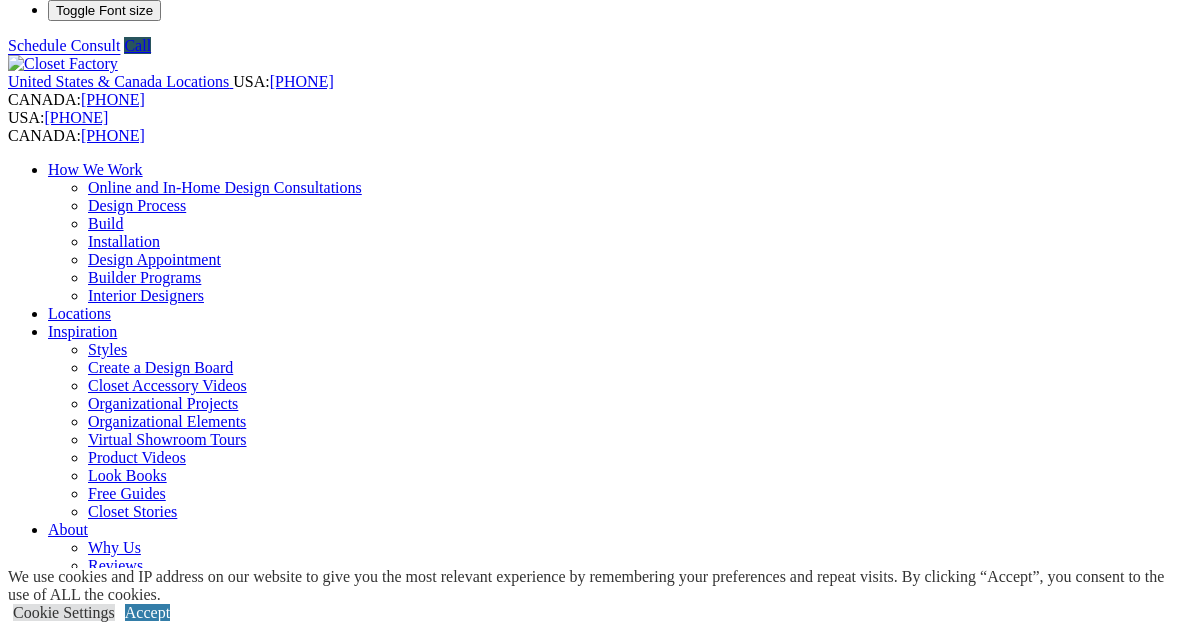 scroll, scrollTop: 36, scrollLeft: 0, axis: vertical 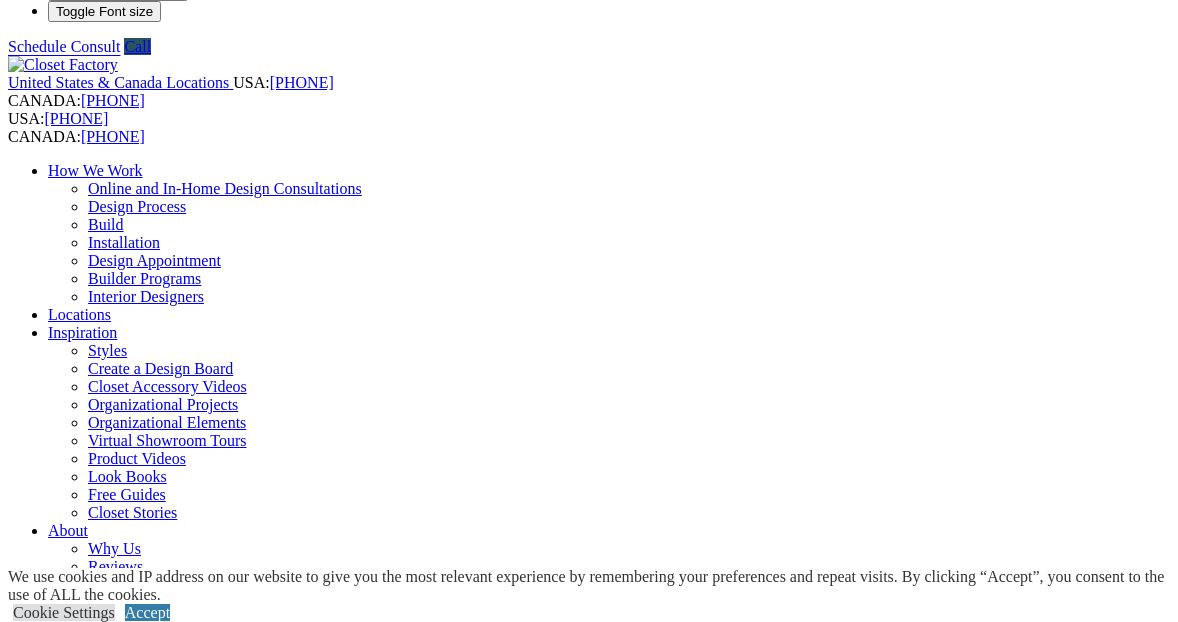 click on "Kid Spaces" at bounding box center [124, 1102] 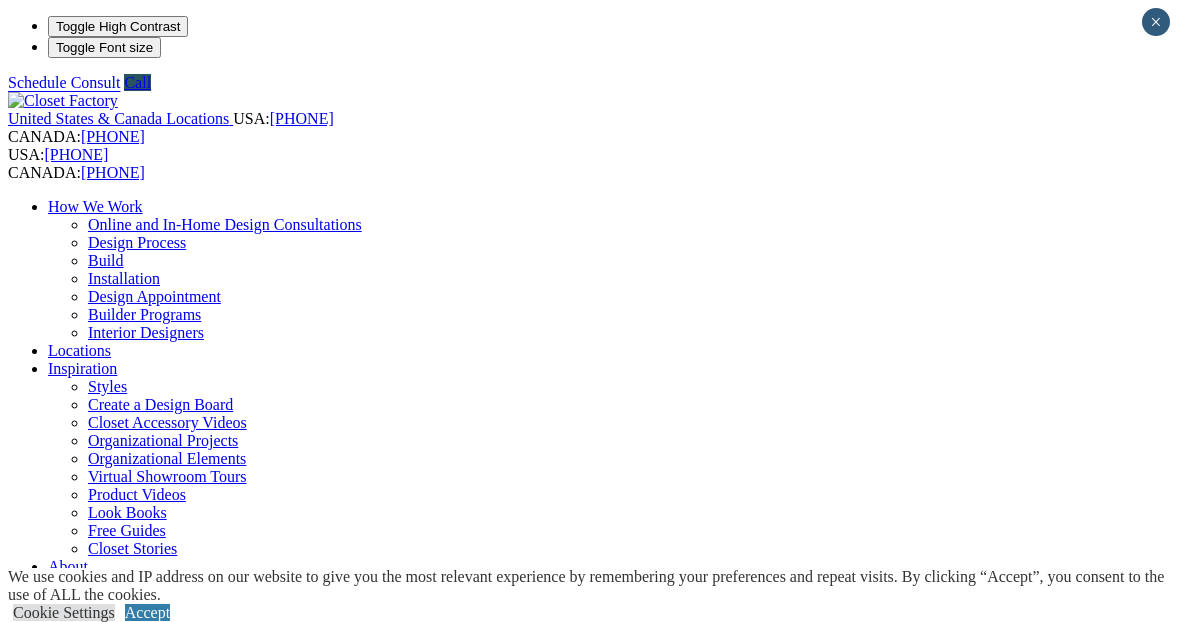 scroll, scrollTop: 0, scrollLeft: 0, axis: both 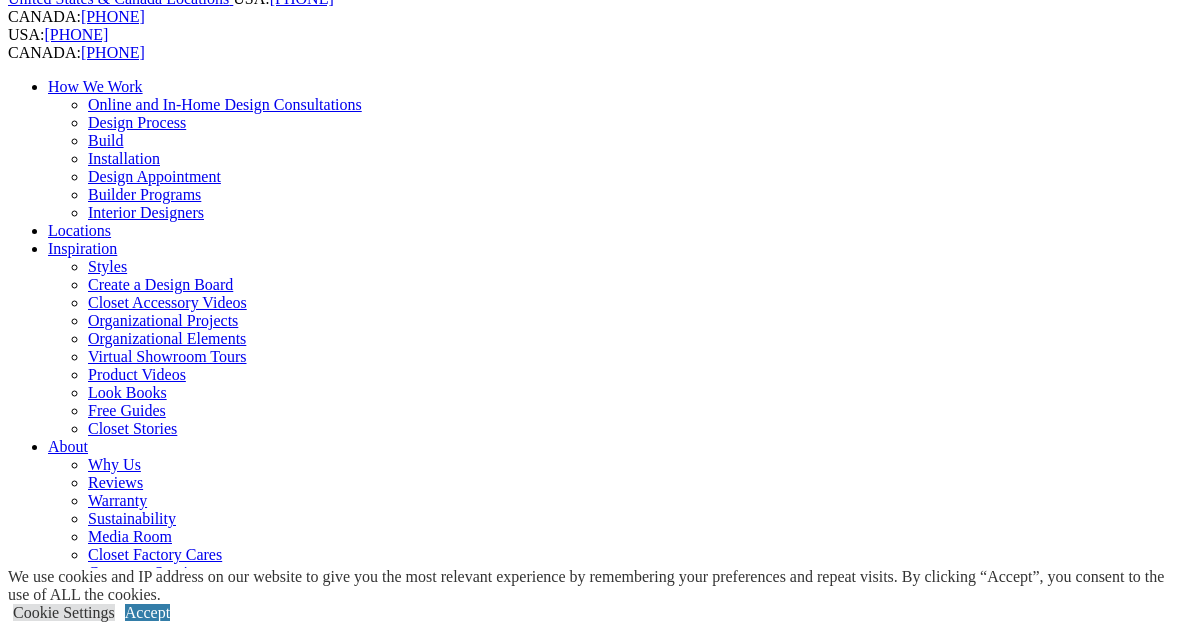 click on "Next Slide" at bounding box center [589, 1871] 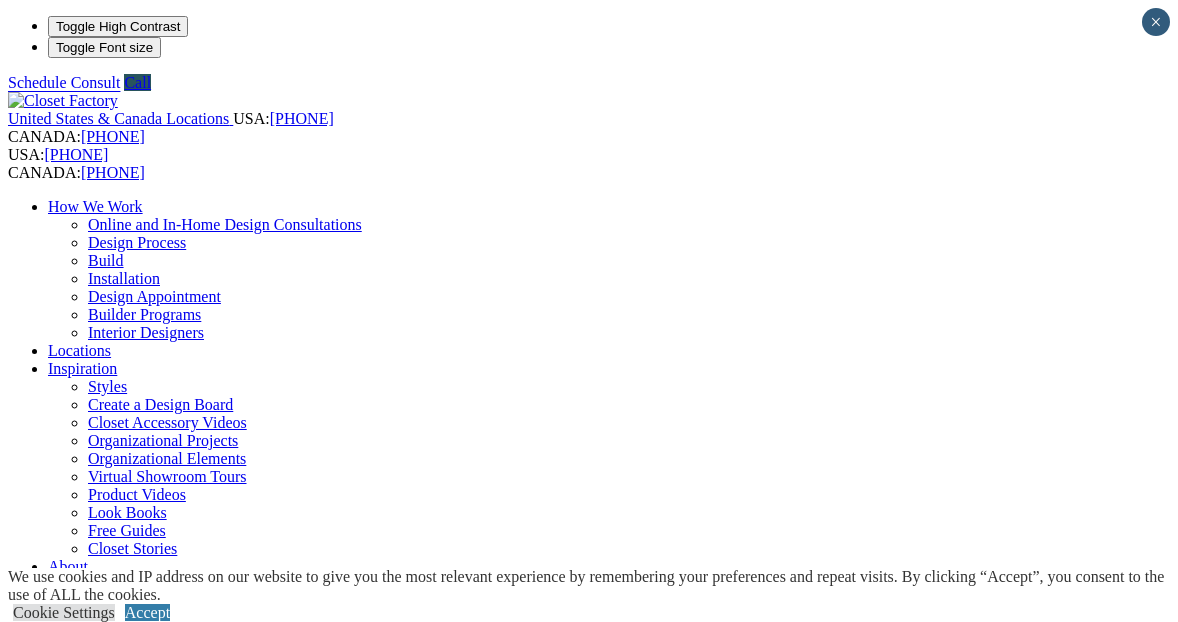scroll, scrollTop: 0, scrollLeft: 0, axis: both 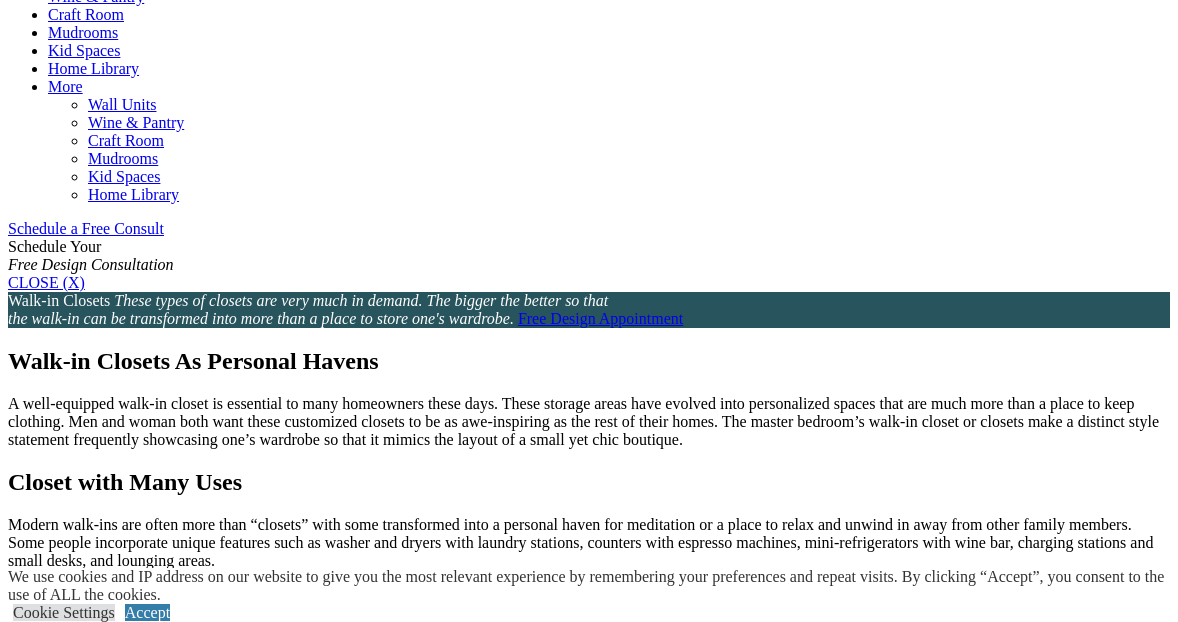click on "Garage" at bounding box center (71, -112) 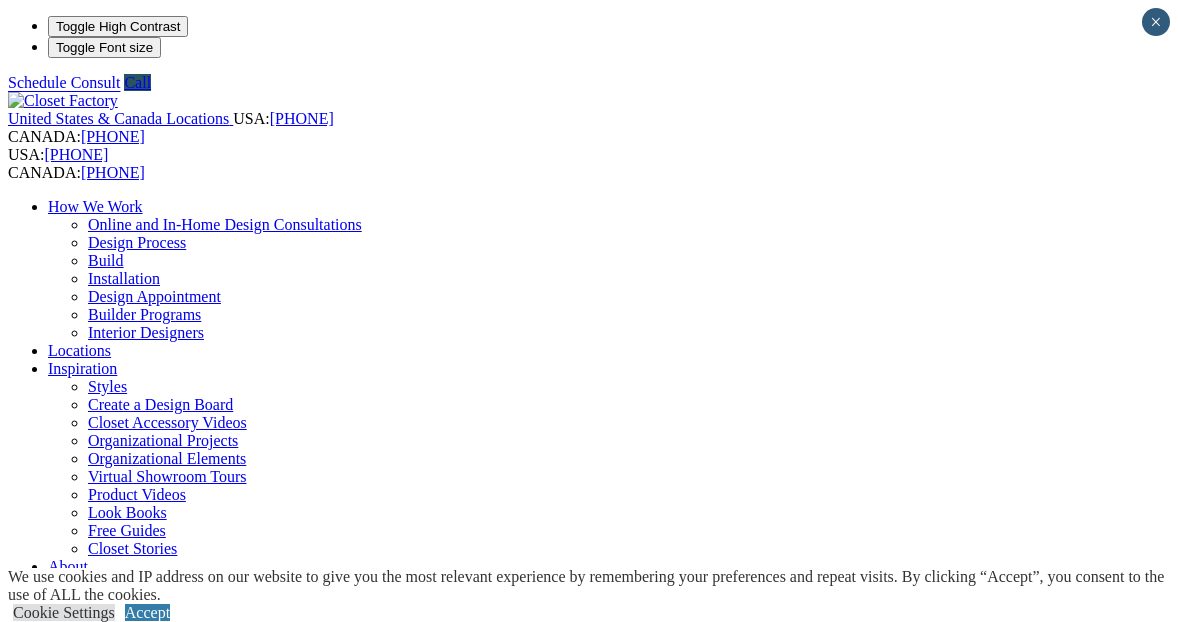 scroll, scrollTop: 0, scrollLeft: 0, axis: both 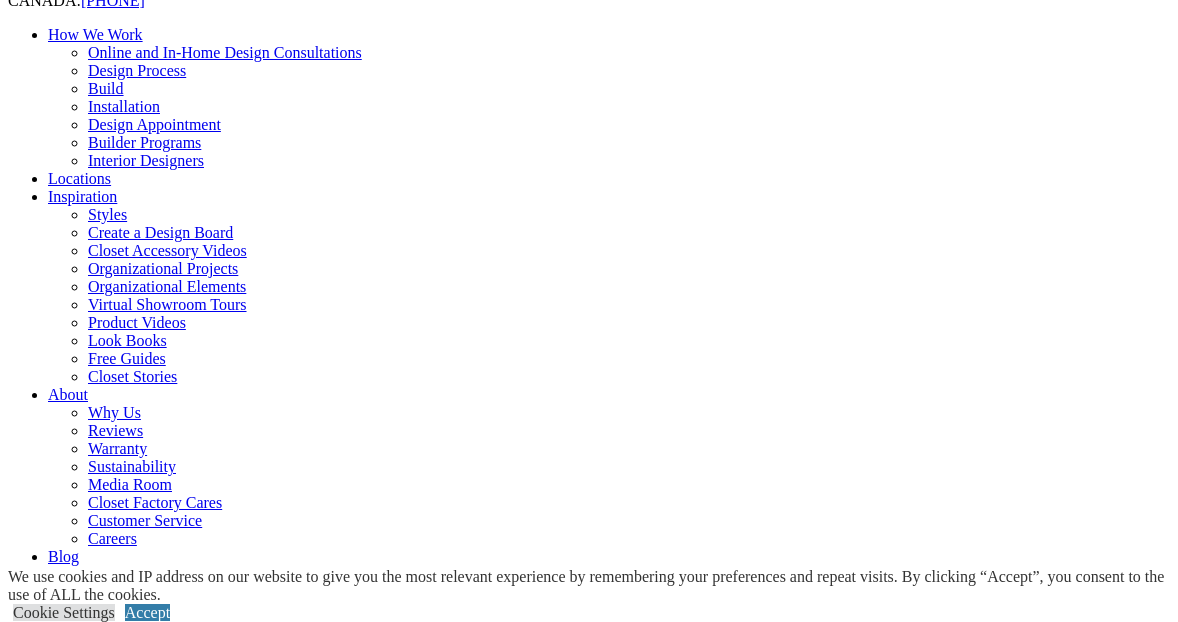 click on "Garage Storage Cabinets" at bounding box center (-2269, 1456) 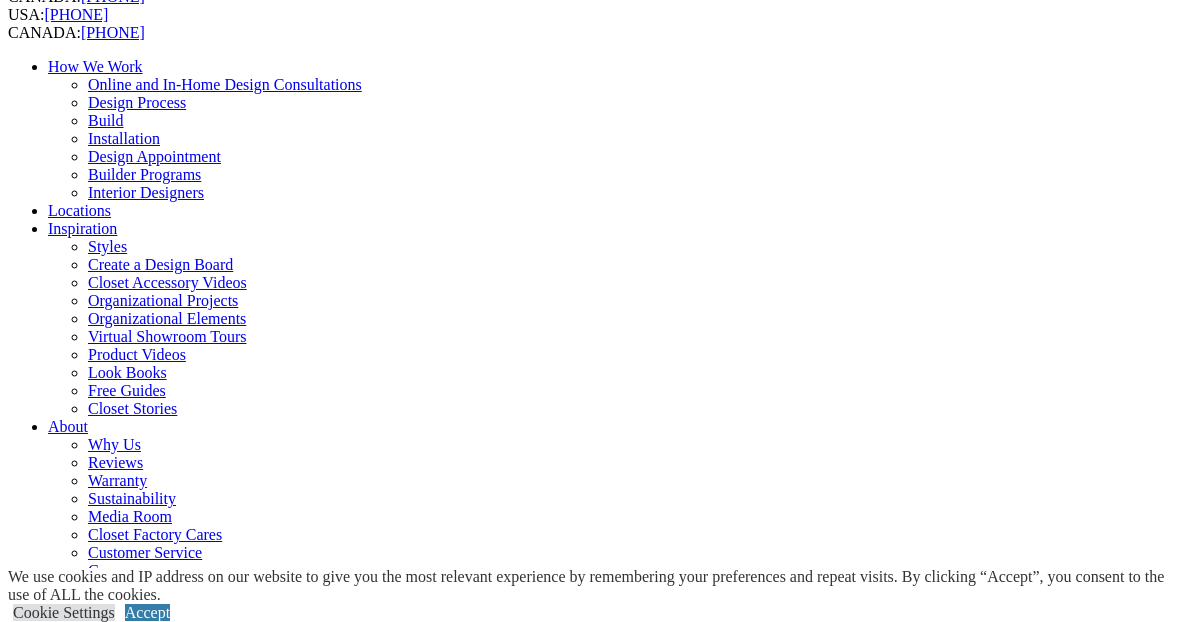 scroll, scrollTop: 136, scrollLeft: 0, axis: vertical 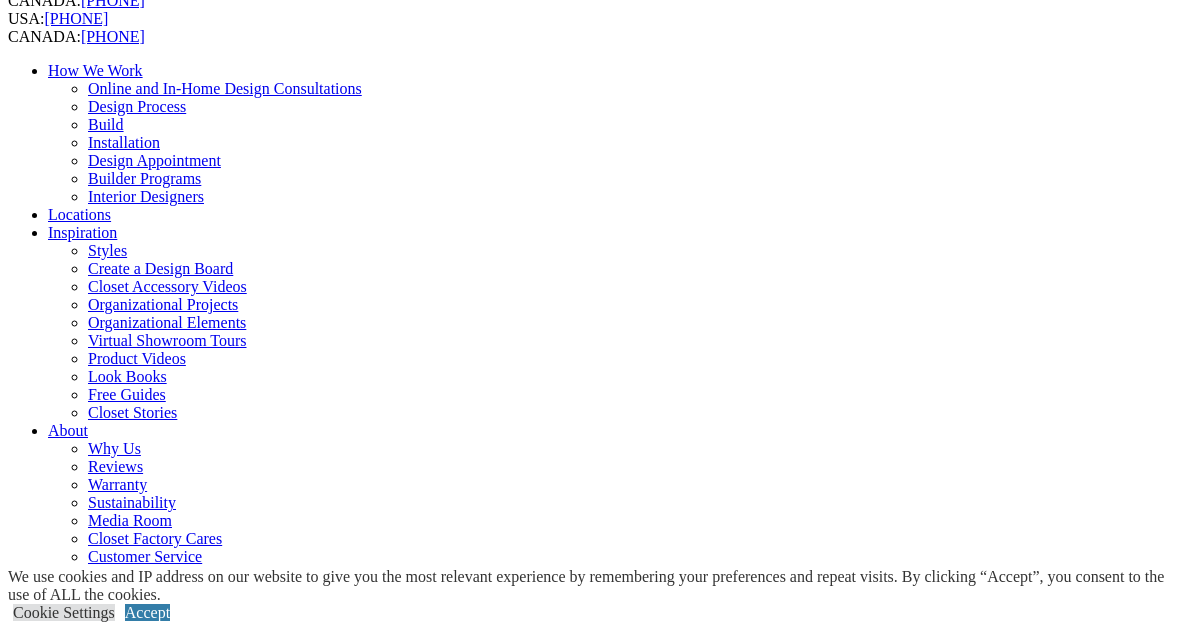 click on "Next Slide" at bounding box center [589, 1783] 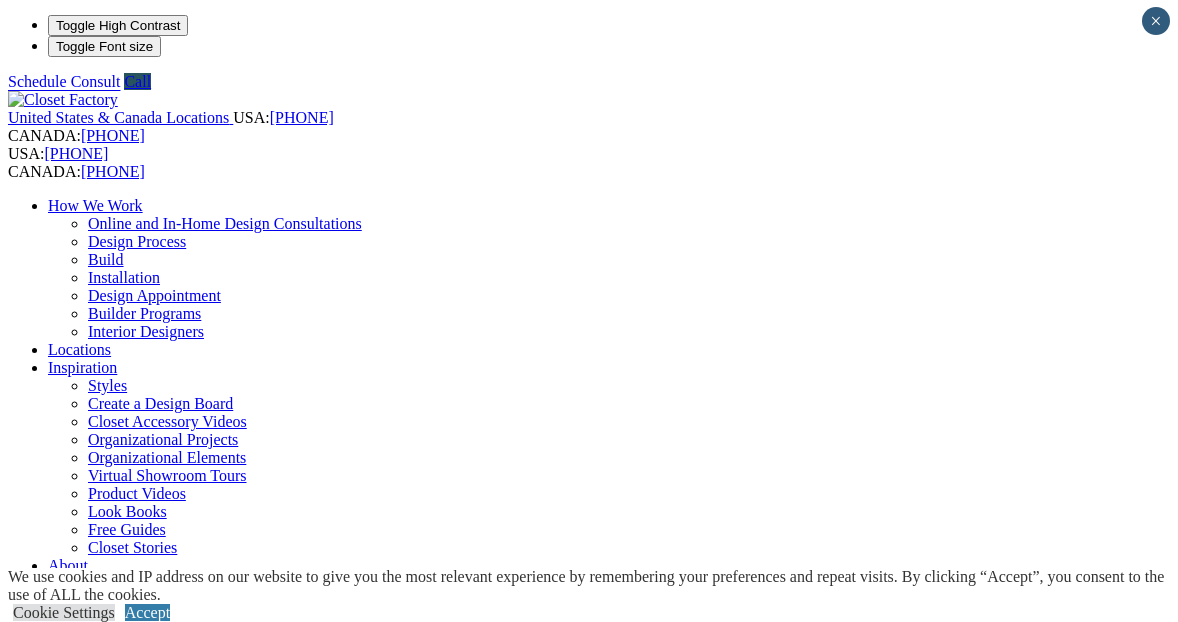 scroll, scrollTop: 0, scrollLeft: 0, axis: both 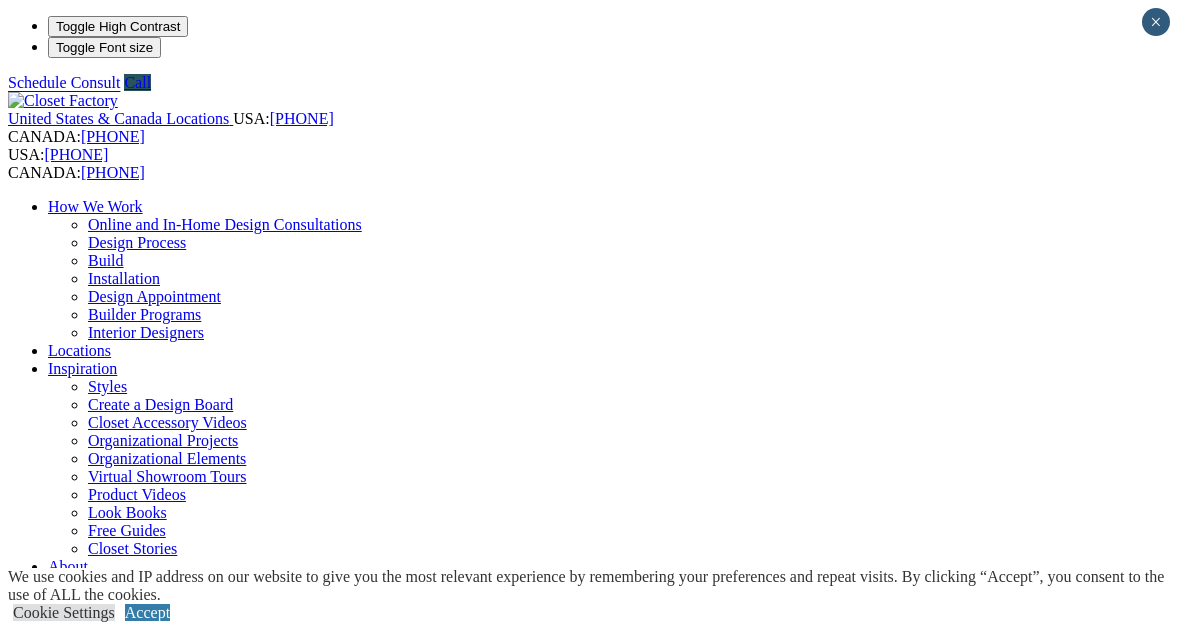 click on "Craft Room" at bounding box center [126, 1264] 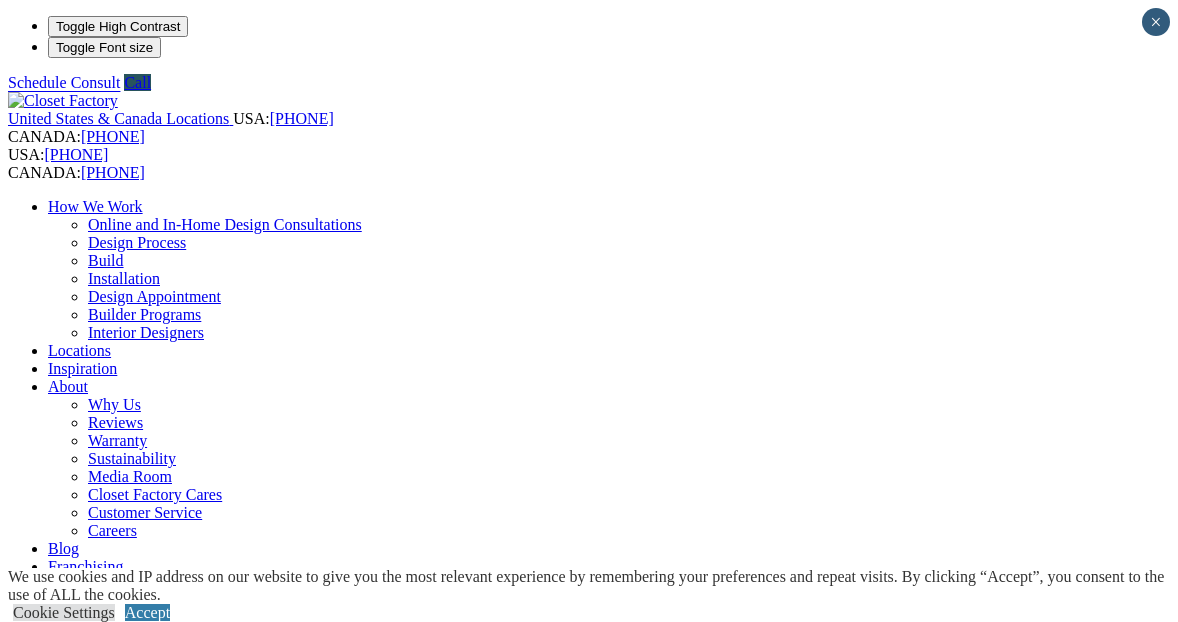 click on "Locations" at bounding box center [79, 350] 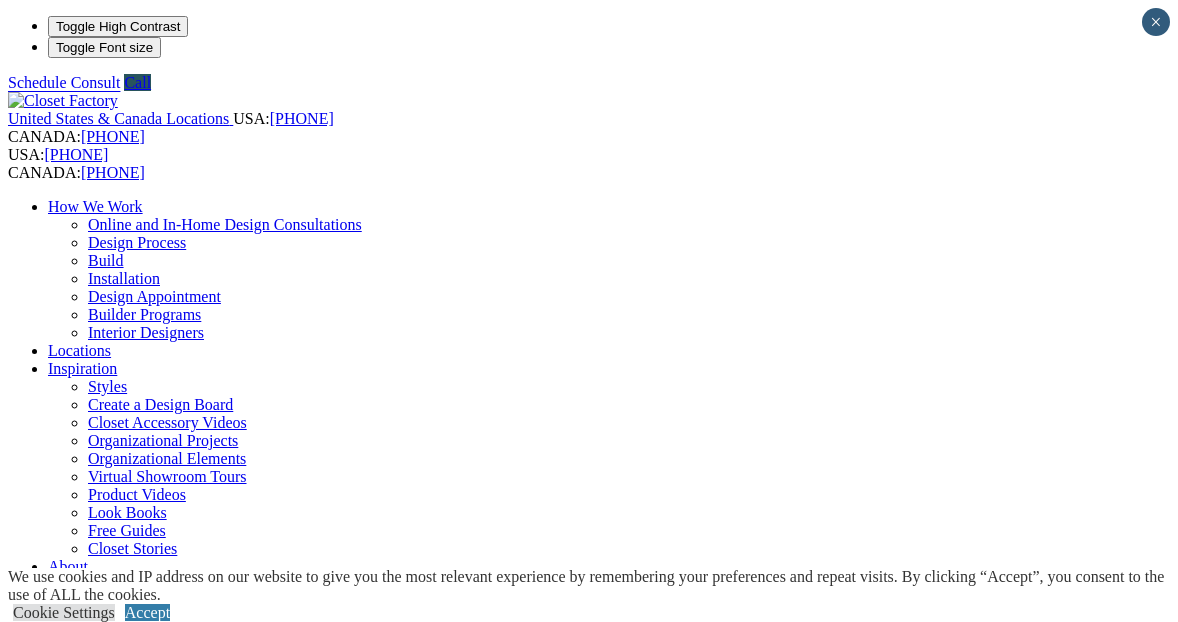 scroll, scrollTop: 0, scrollLeft: 0, axis: both 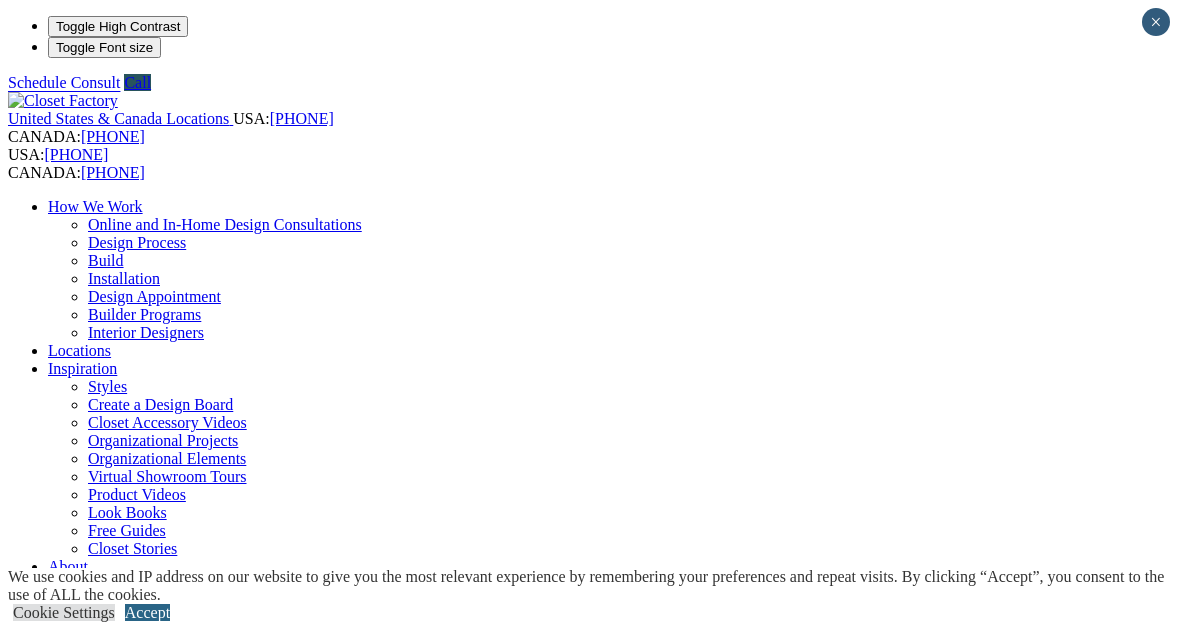click on "Accept" at bounding box center [147, 612] 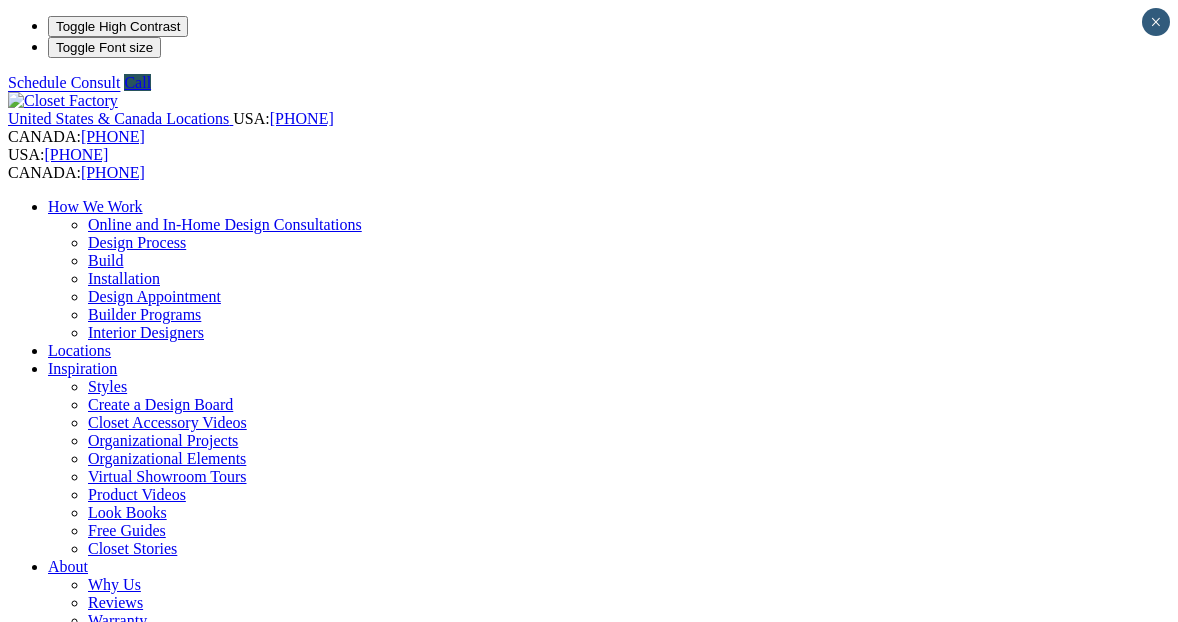scroll, scrollTop: 0, scrollLeft: 0, axis: both 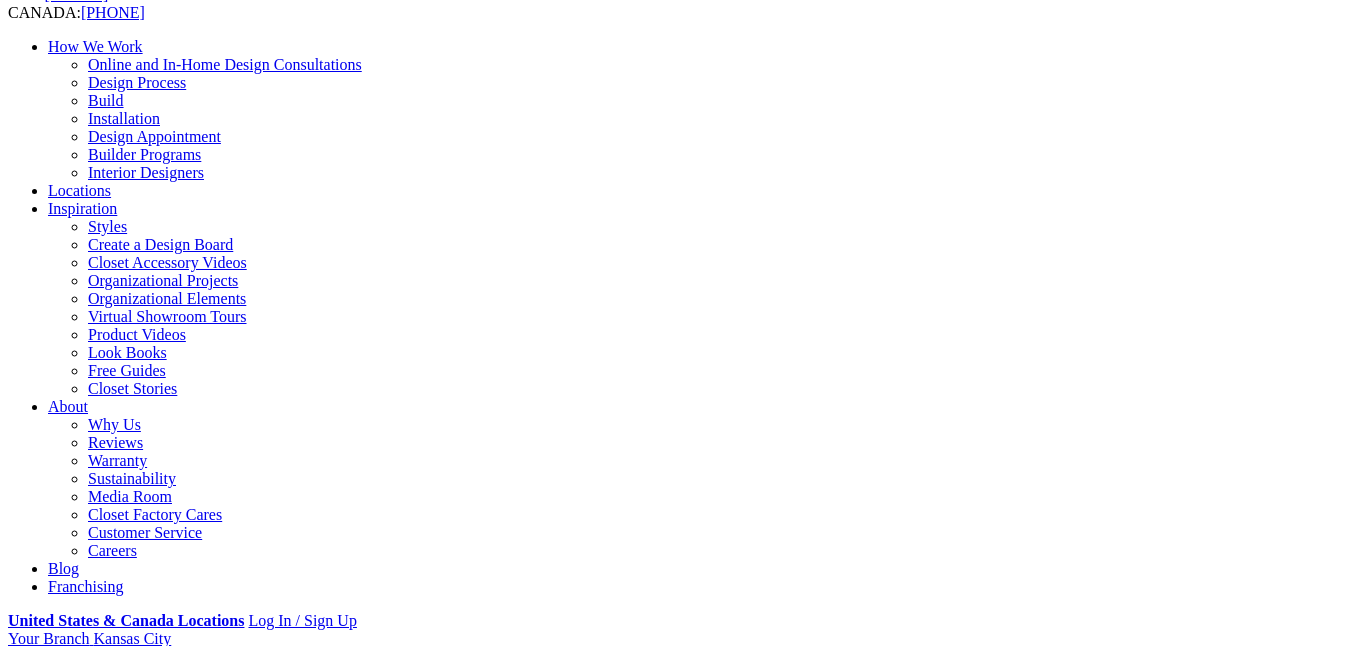click on "Closet Organizers
There are many types of closet organizers available on the market these days. Going with custom ensures you get the maximum storage and a great organization system that is easy to maintain.
Free Design Appointment" at bounding box center [675, 1274] 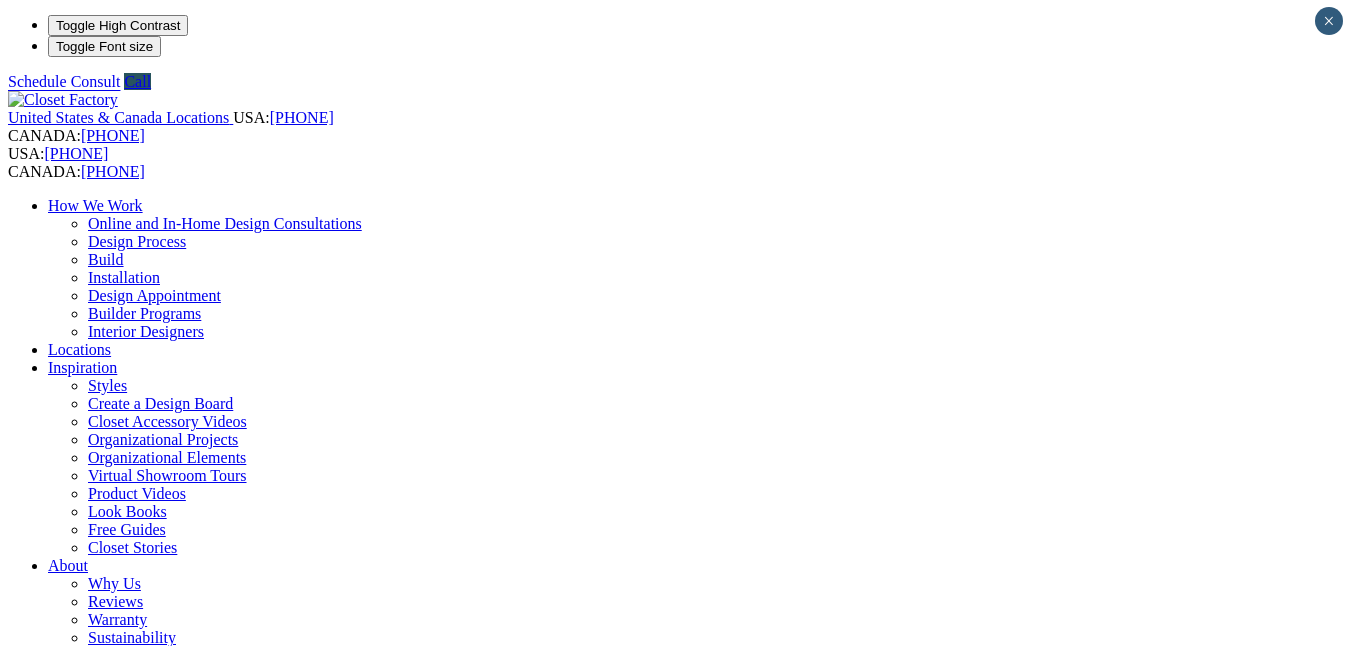 scroll, scrollTop: 0, scrollLeft: 0, axis: both 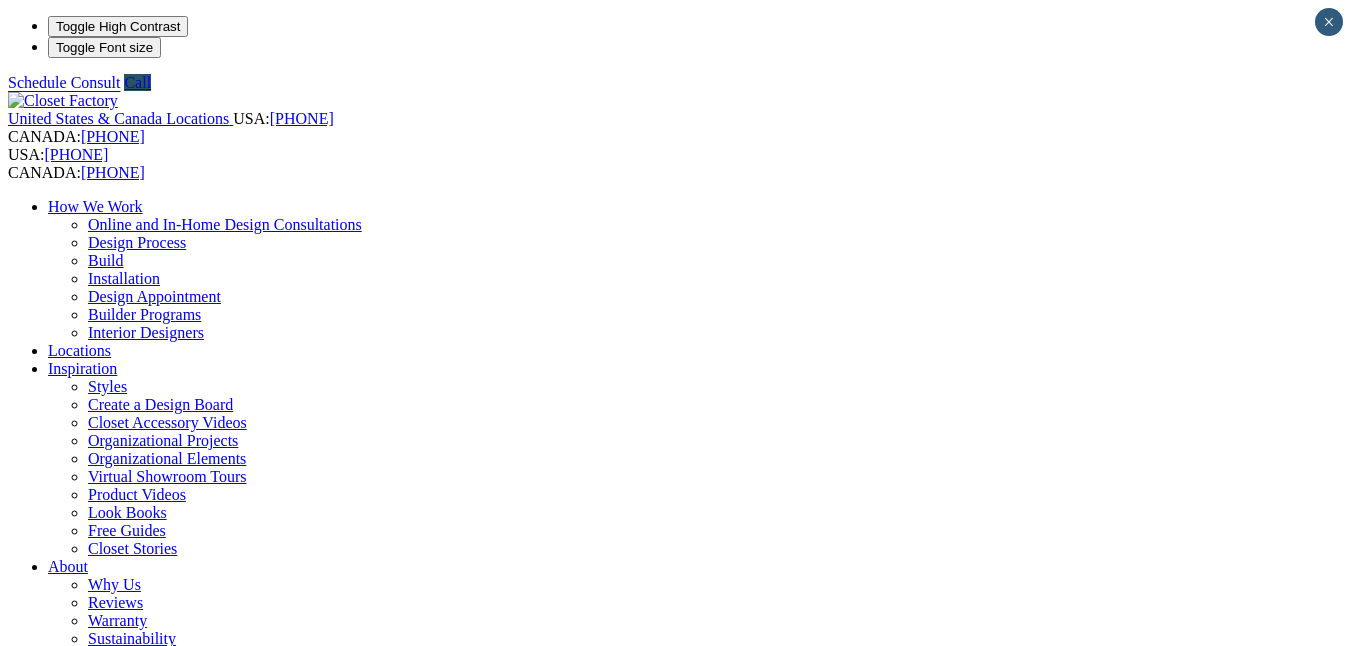 click on "Closet Organizers
There are many types of closet organizers available on the market these days. Going with custom ensures you get the maximum storage and a great organization system that is easy to maintain.
Free Design Appointment" at bounding box center (675, 1434) 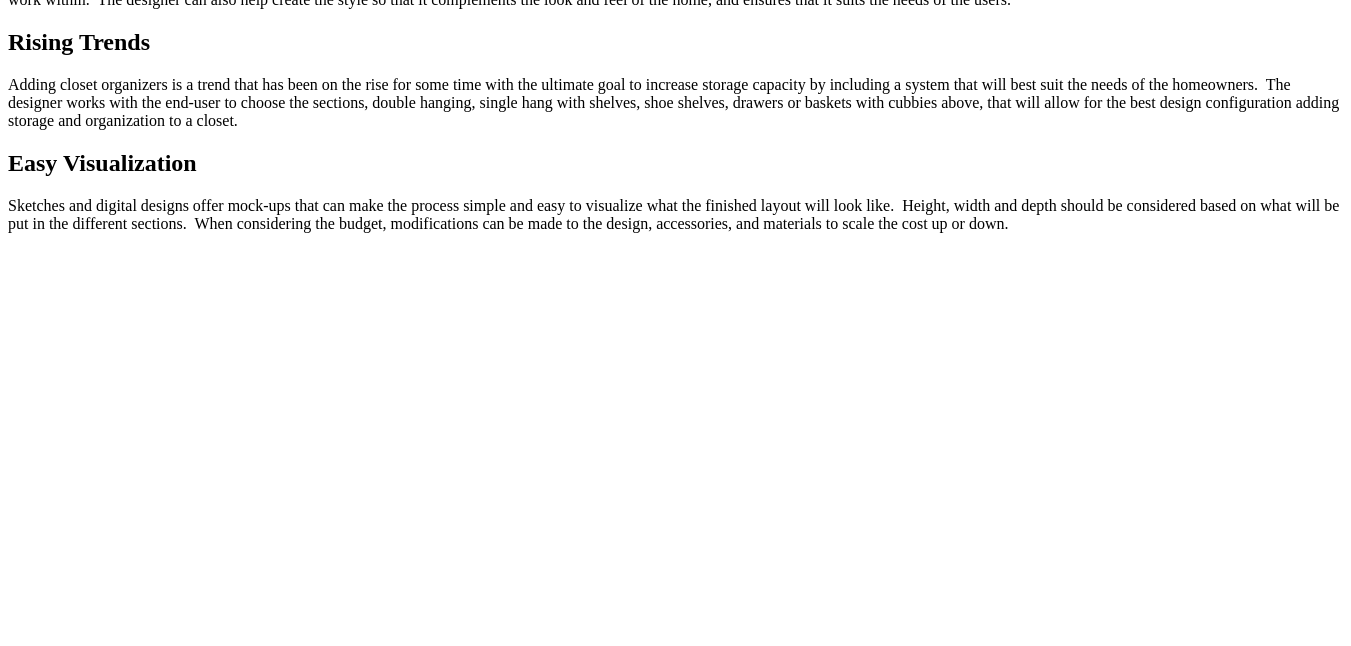 scroll, scrollTop: 1786, scrollLeft: 0, axis: vertical 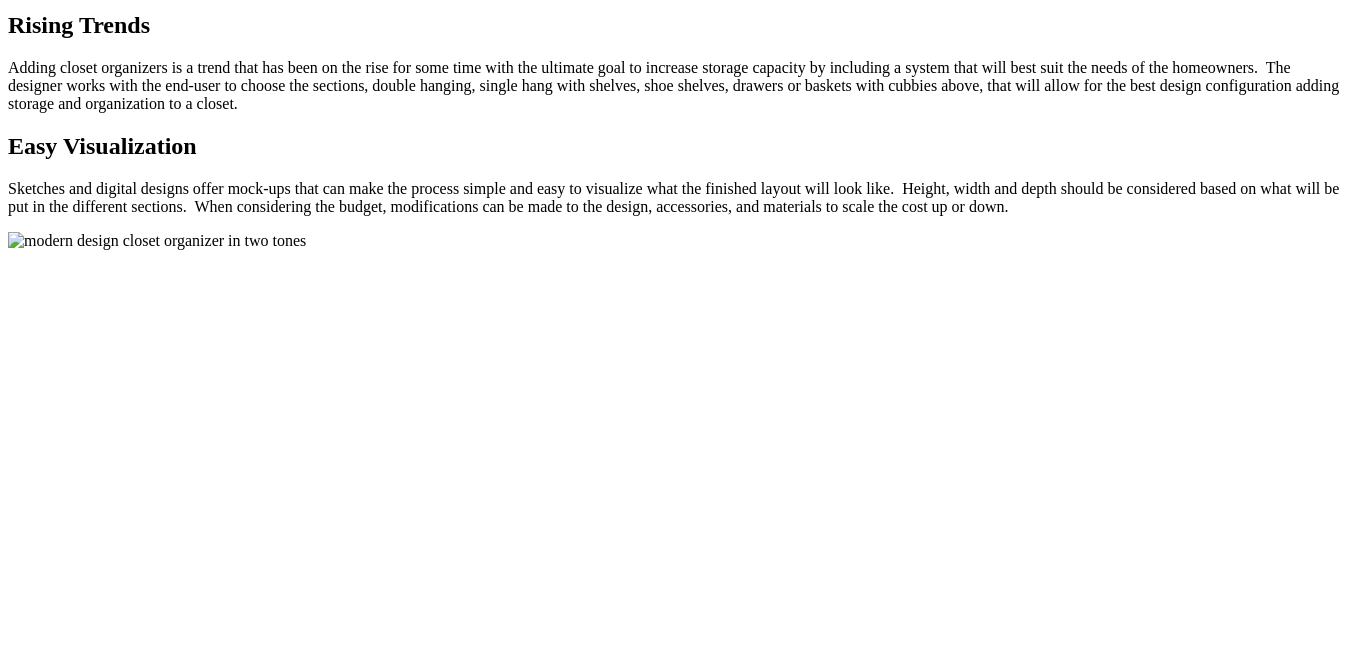 click at bounding box center [157, 241] 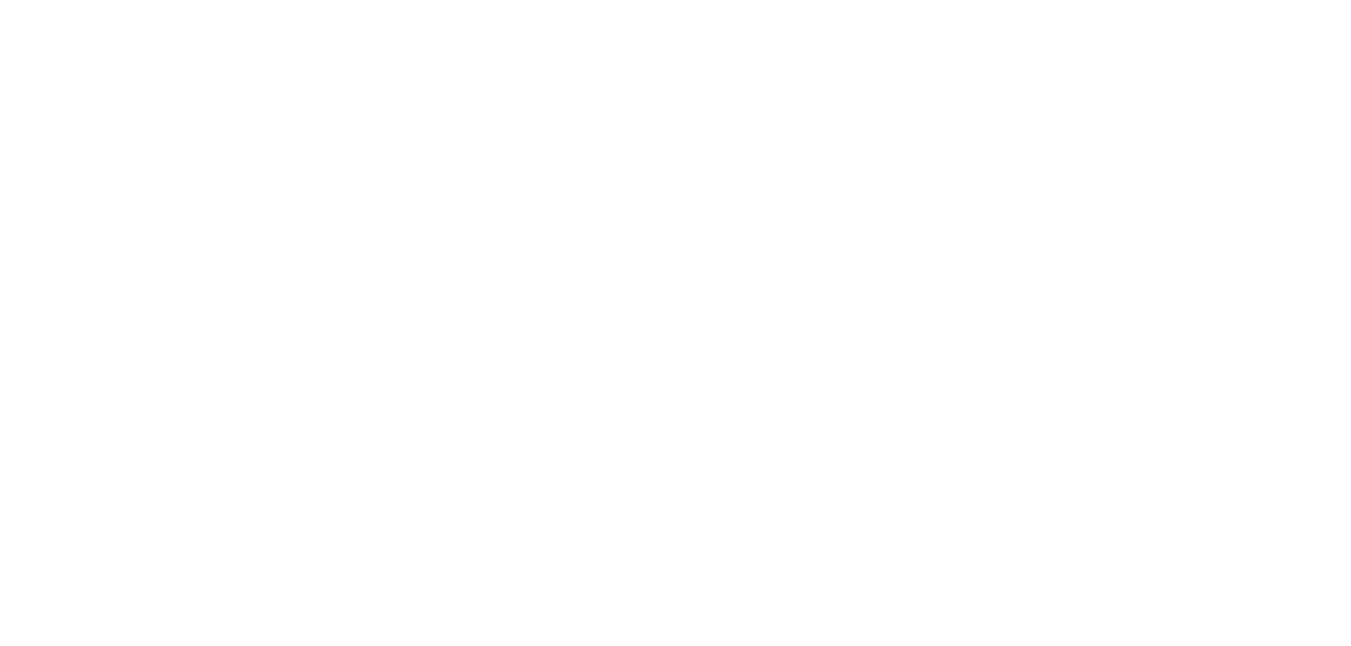 scroll, scrollTop: 2279, scrollLeft: 0, axis: vertical 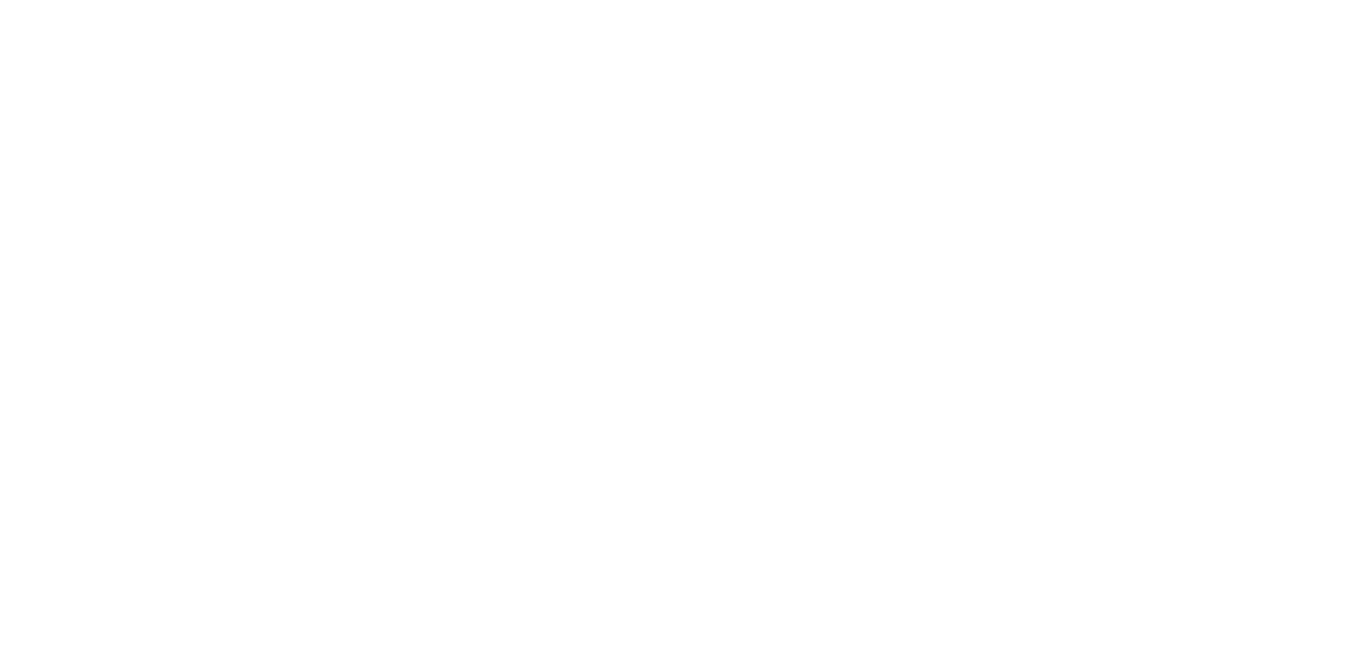 click at bounding box center [8, 10171] 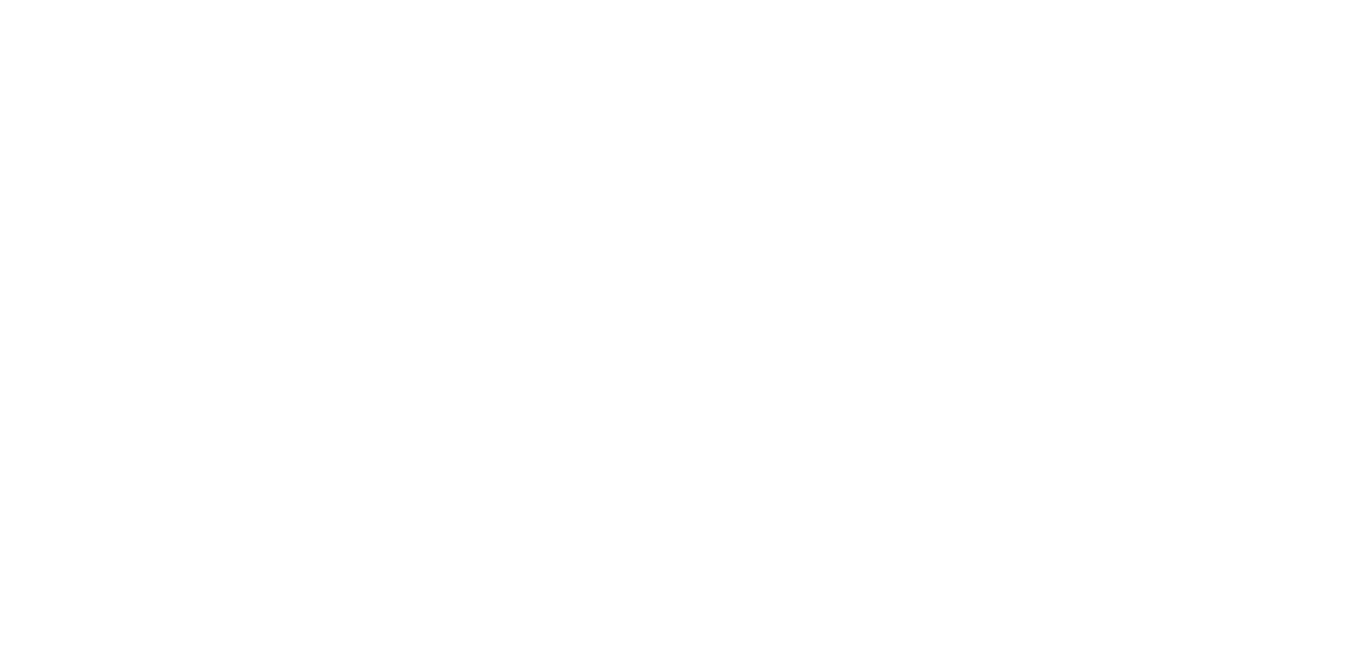 scroll, scrollTop: 1887, scrollLeft: 0, axis: vertical 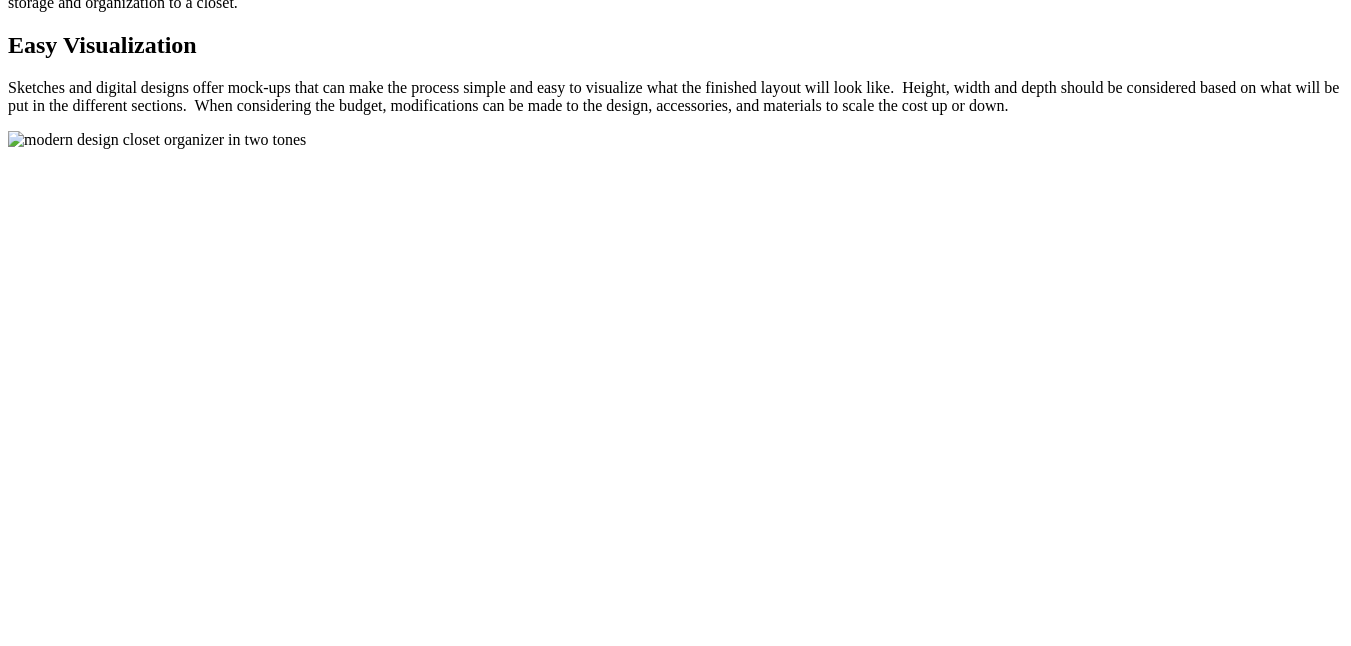click on "Planning Your Closet Organizer Planning The first step to designing any closet organization system is to develop a well-thought out plan. Your designer will help you develop a plan of action that considers all the elements that you’ll need to consider before building out a system. A design consultation will also offer insight into what you will really need, while taking into account the space in height, width and diameter. While our recommendation is a permanent solution instead of a temporary one, your closet organizer can be customized to suit your exact needs for the present as well as the future. Wardrobe Budget Accessories Extras" at bounding box center (675, 1022) 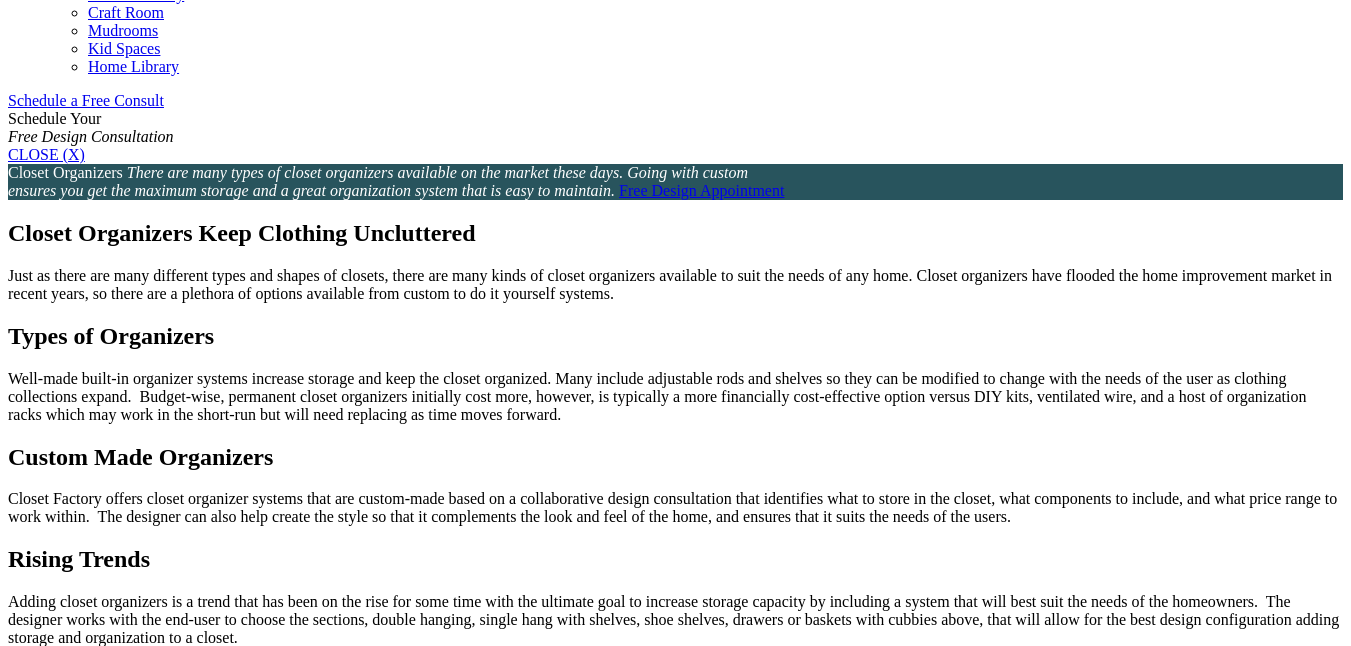 scroll, scrollTop: 1249, scrollLeft: 0, axis: vertical 